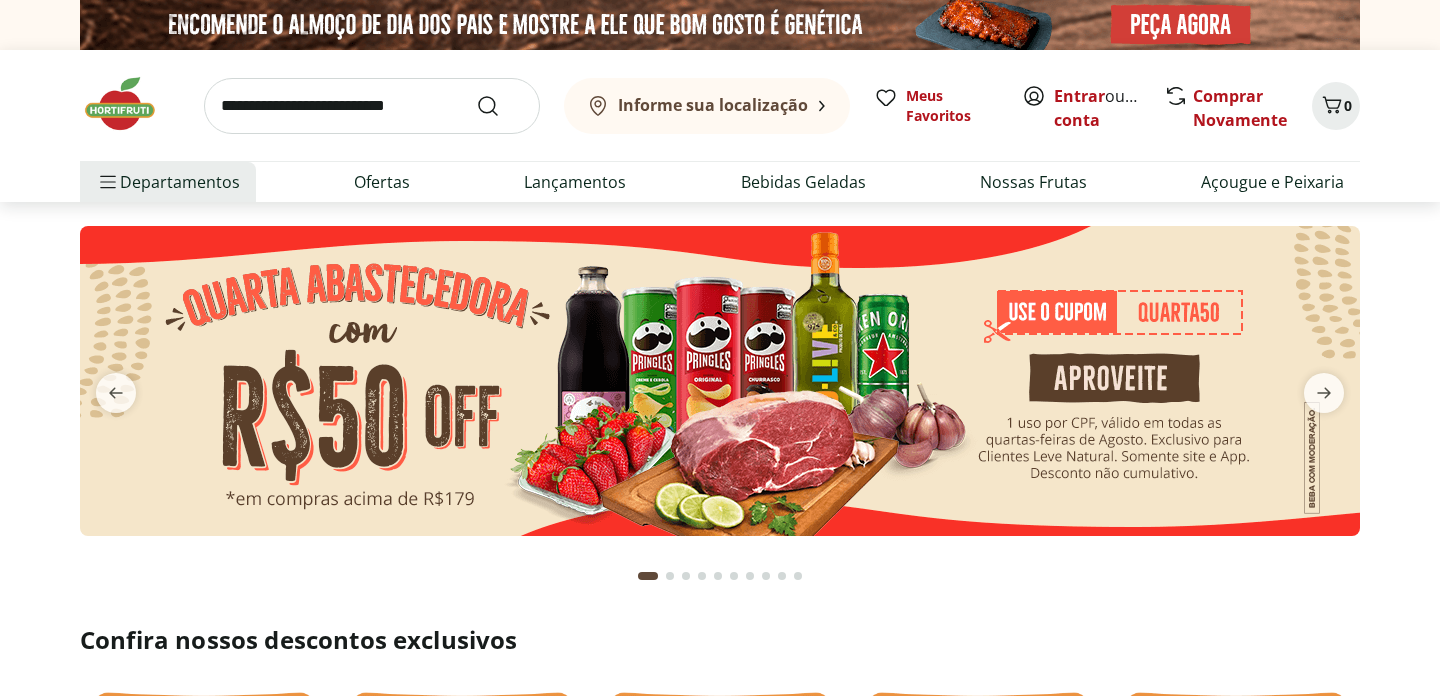 scroll, scrollTop: 0, scrollLeft: 0, axis: both 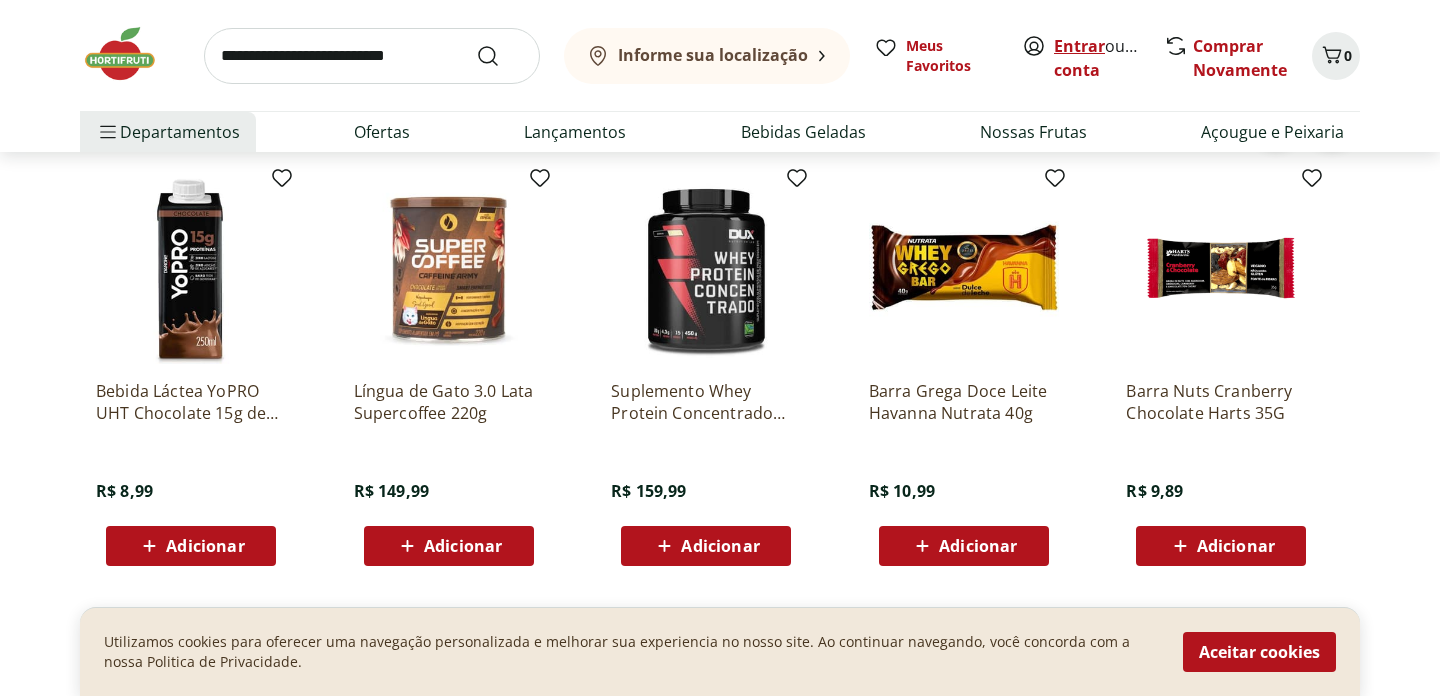click on "Entrar" at bounding box center (1079, 46) 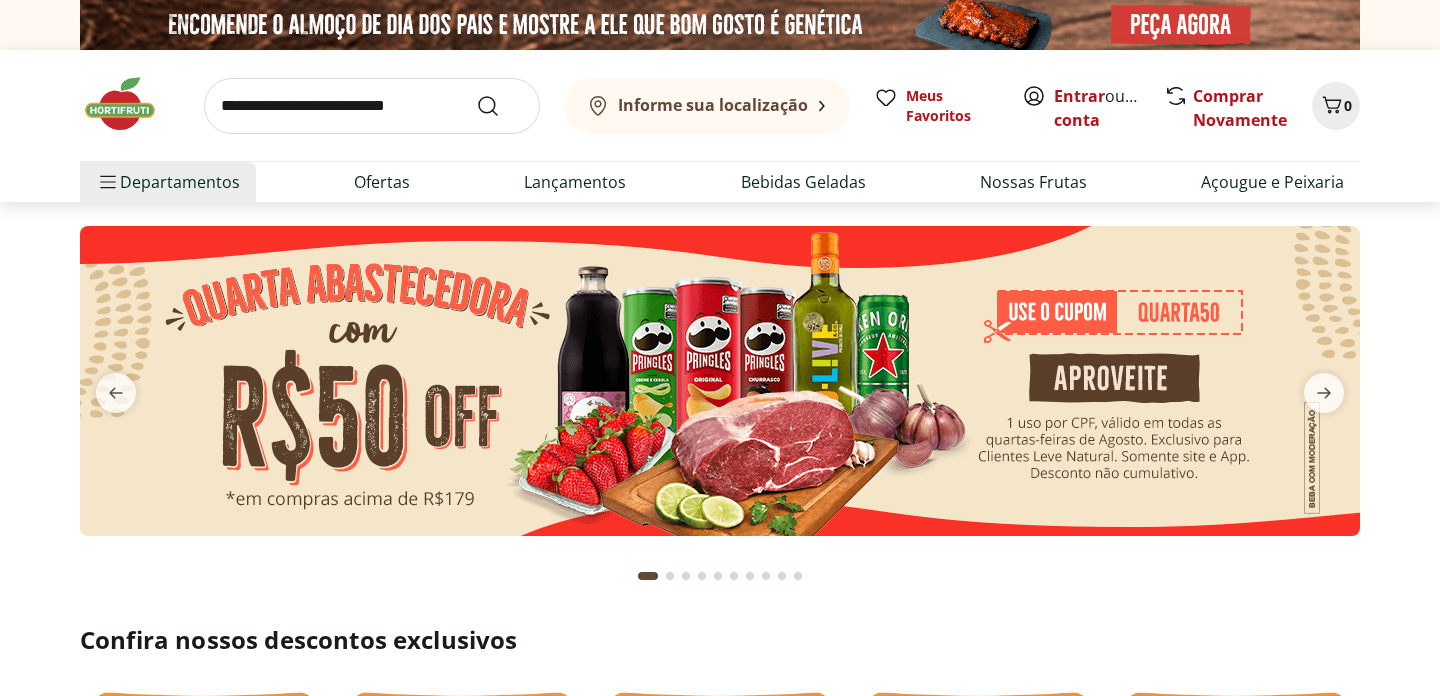 scroll, scrollTop: 0, scrollLeft: 0, axis: both 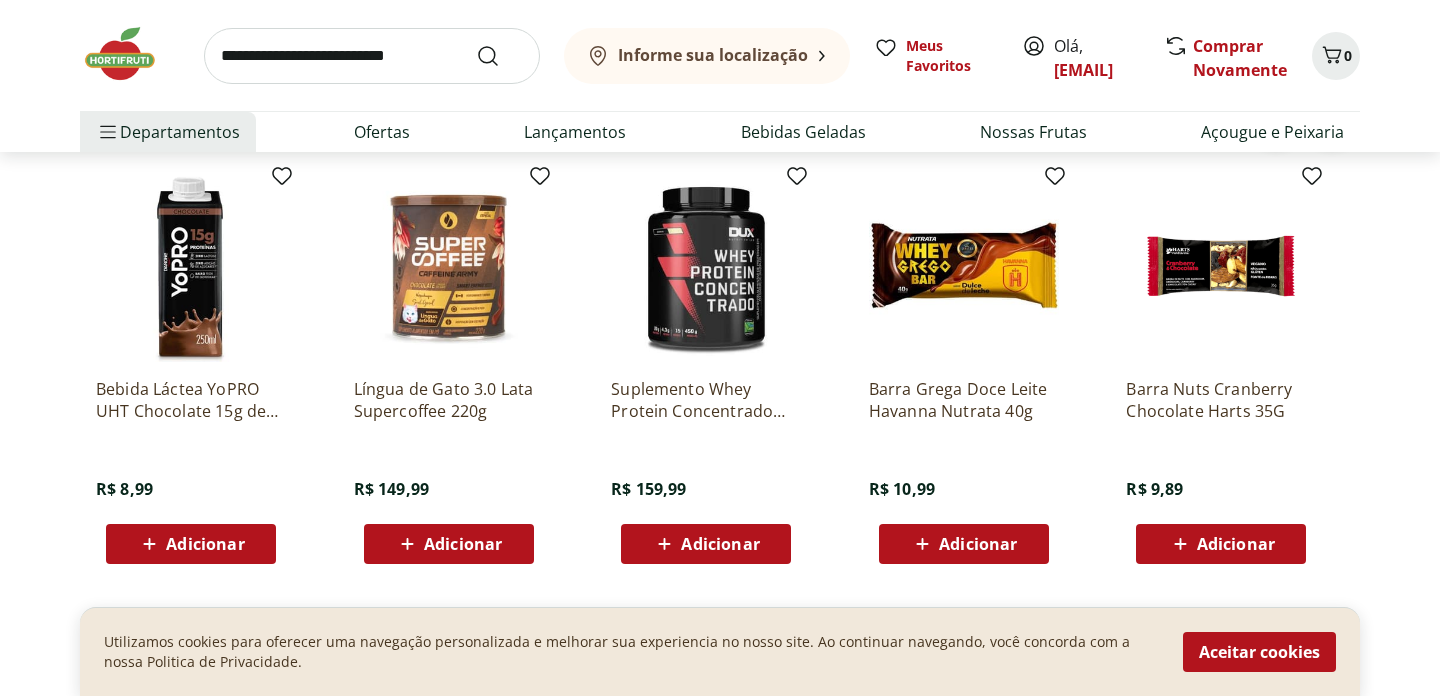 click at bounding box center (191, 267) 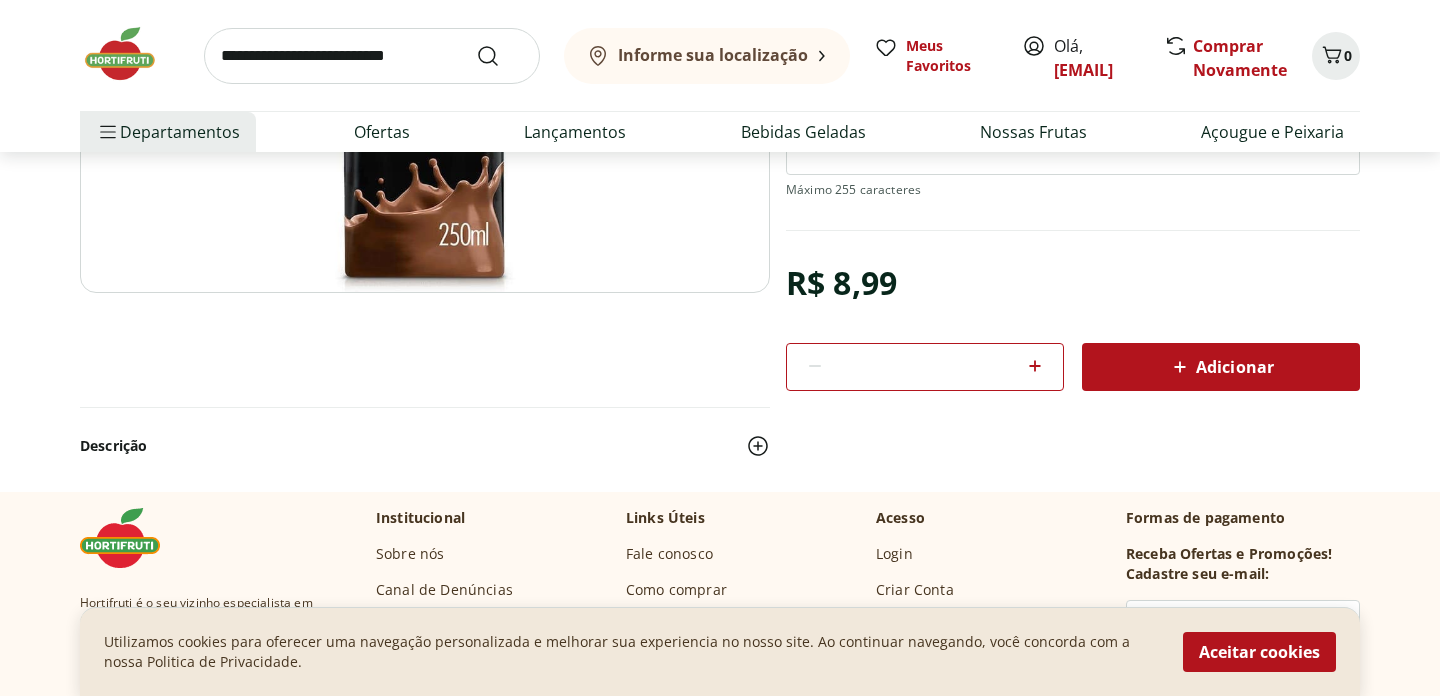 scroll, scrollTop: 451, scrollLeft: 0, axis: vertical 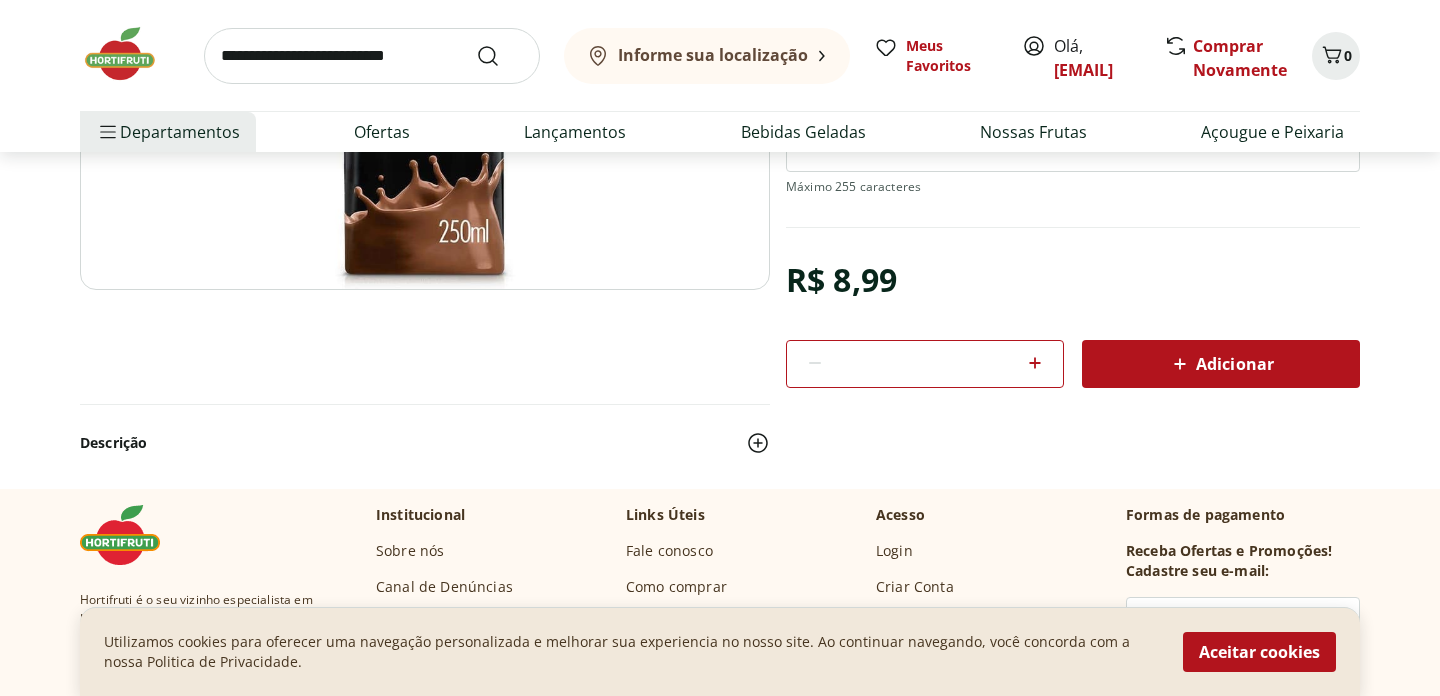 click on "Adicionar" at bounding box center [1221, 364] 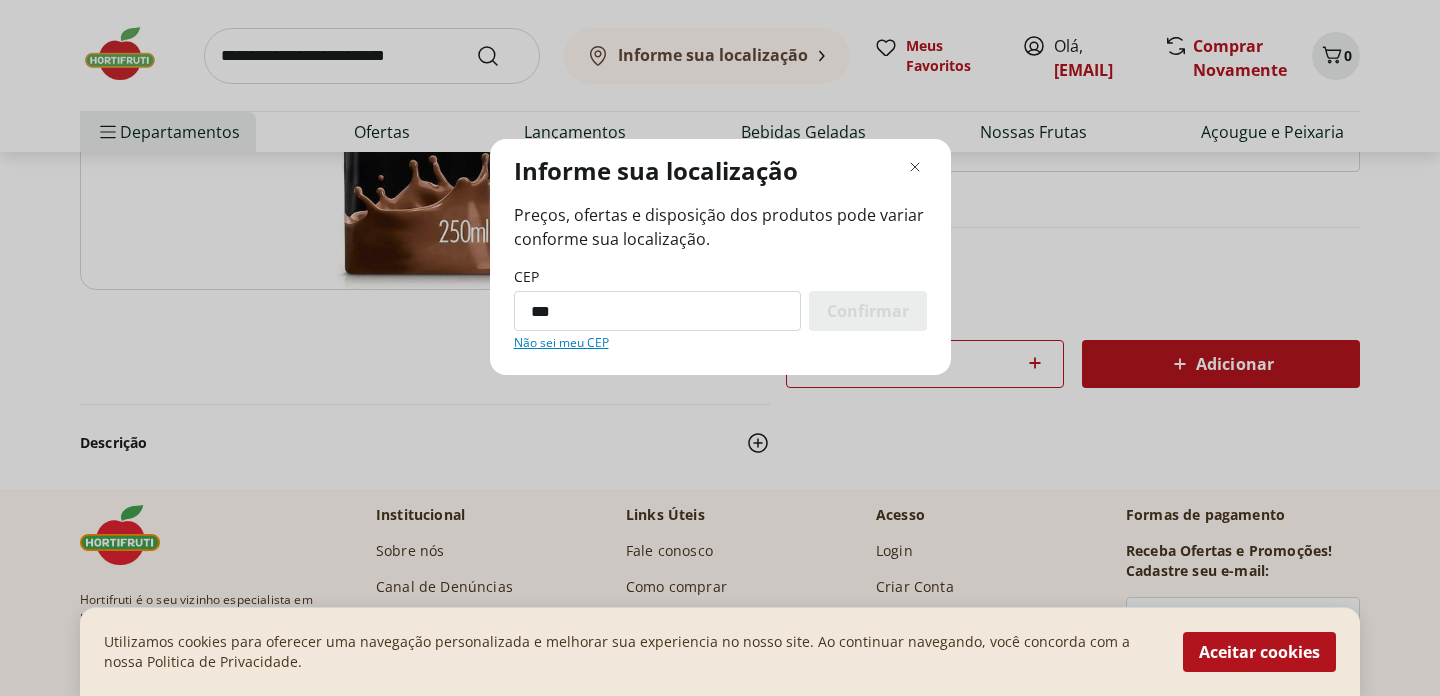type on "*********" 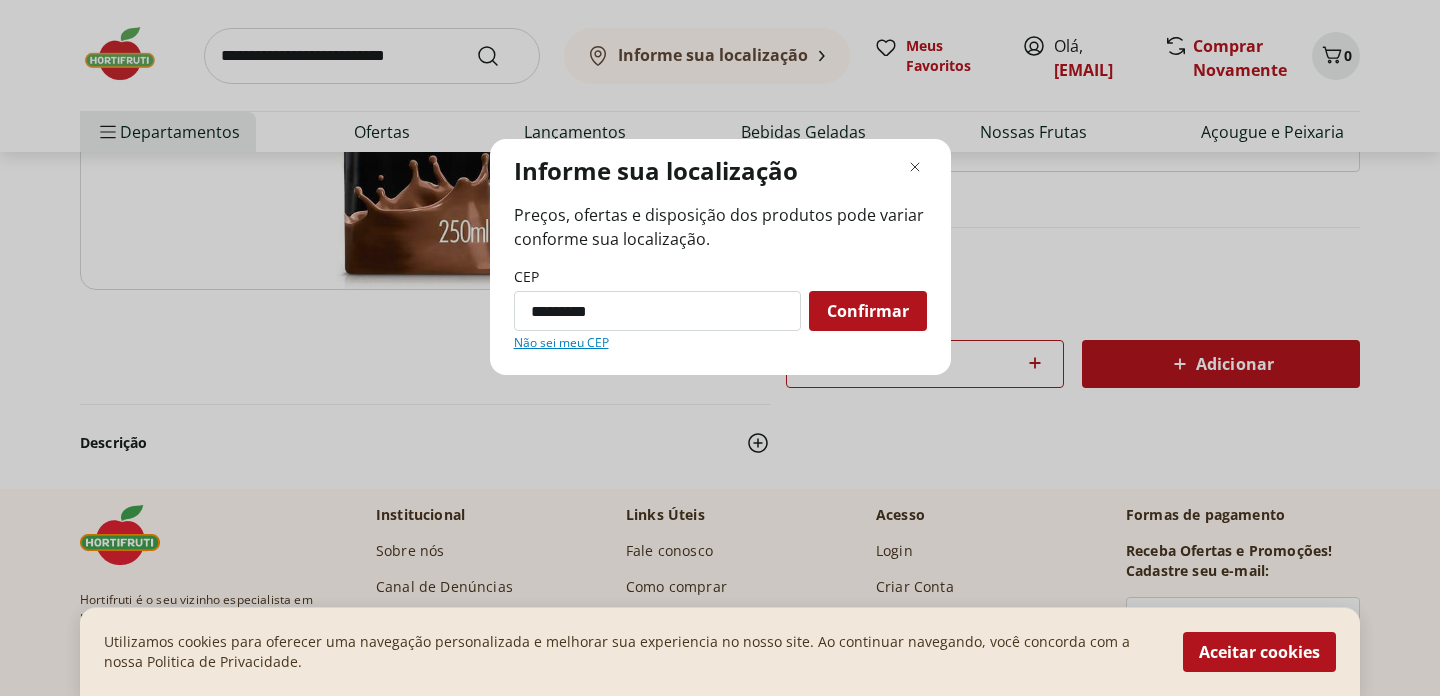 click on "Confirmar" at bounding box center (868, 311) 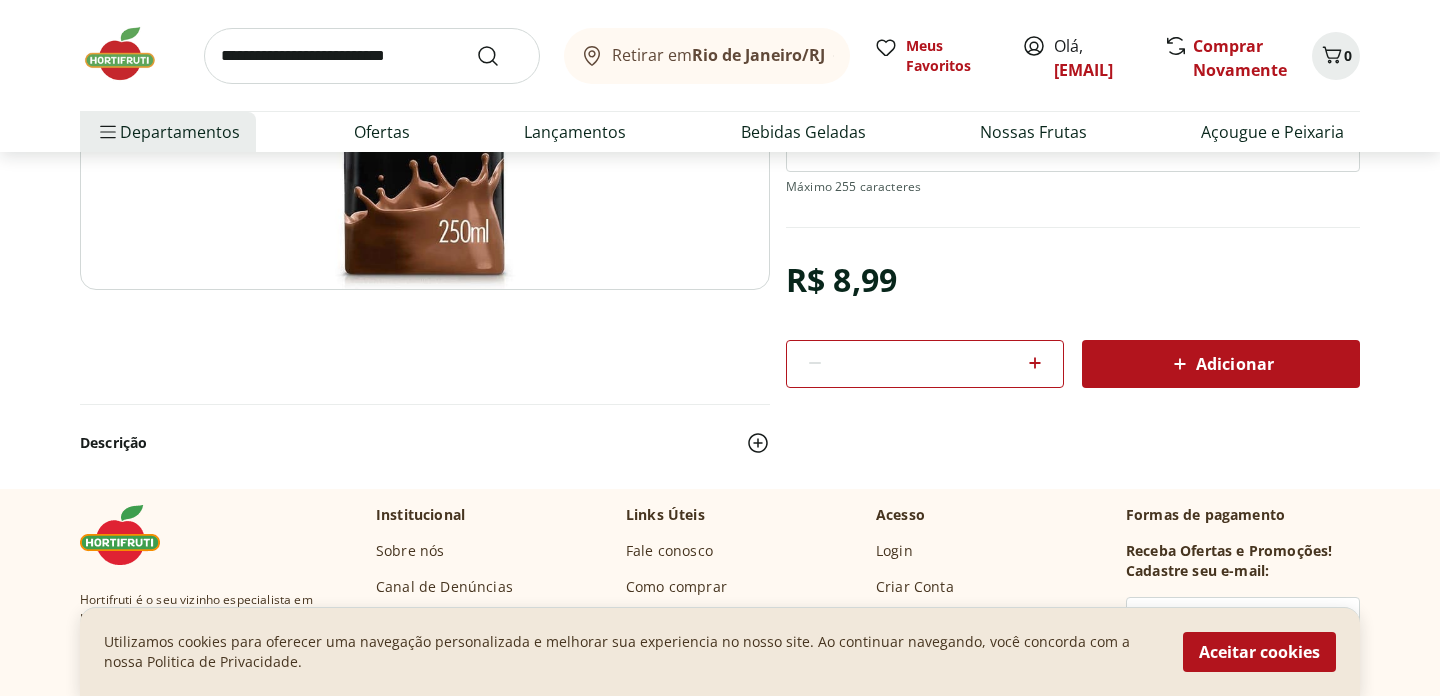 click on "Rio de Janeiro/RJ" at bounding box center [758, 55] 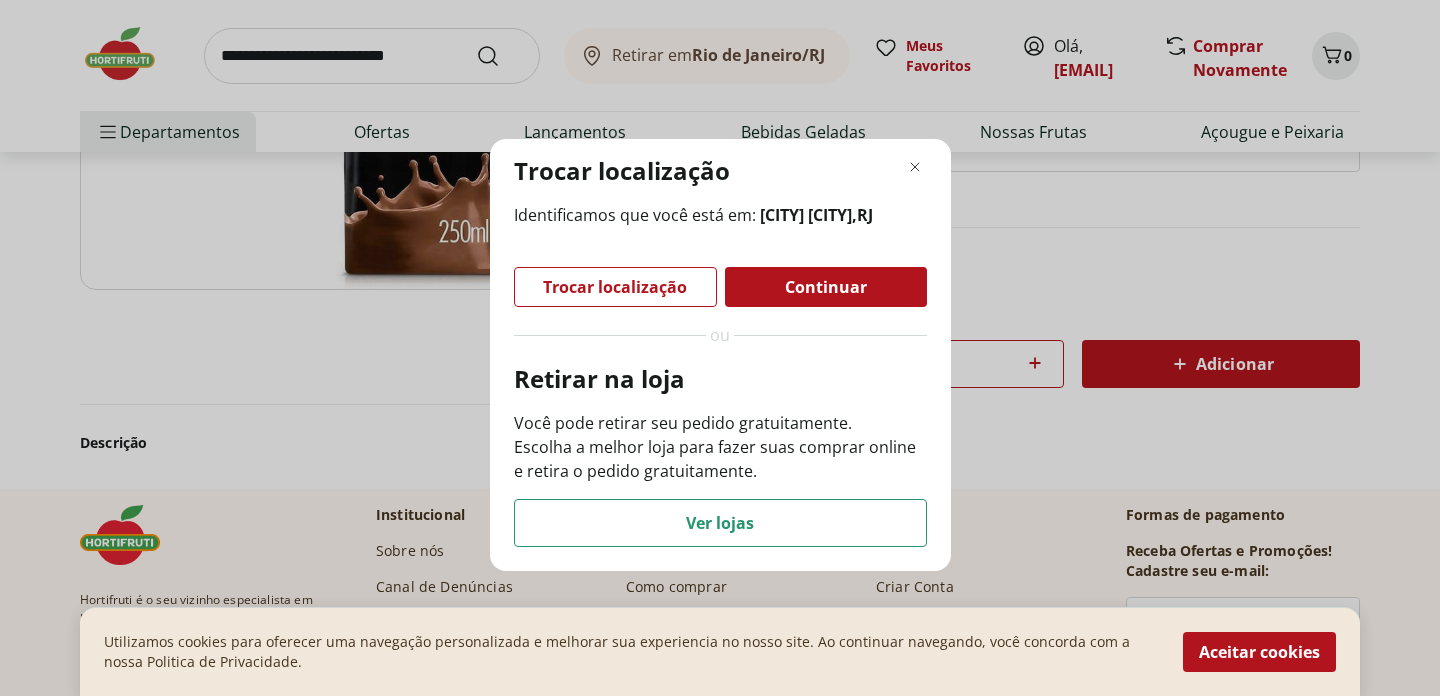 click on "Trocar localização Identificamos que você está em:   Laranjeiras,   Rio de Janeiro ,  RJ Trocar localização Continuar ou  Retirar na loja Você pode retirar seu pedido gratuitamente.  Escolha a melhor loja para fazer suas comprar online e retira o pedido gratuitamente. Ver lojas" at bounding box center [720, 348] 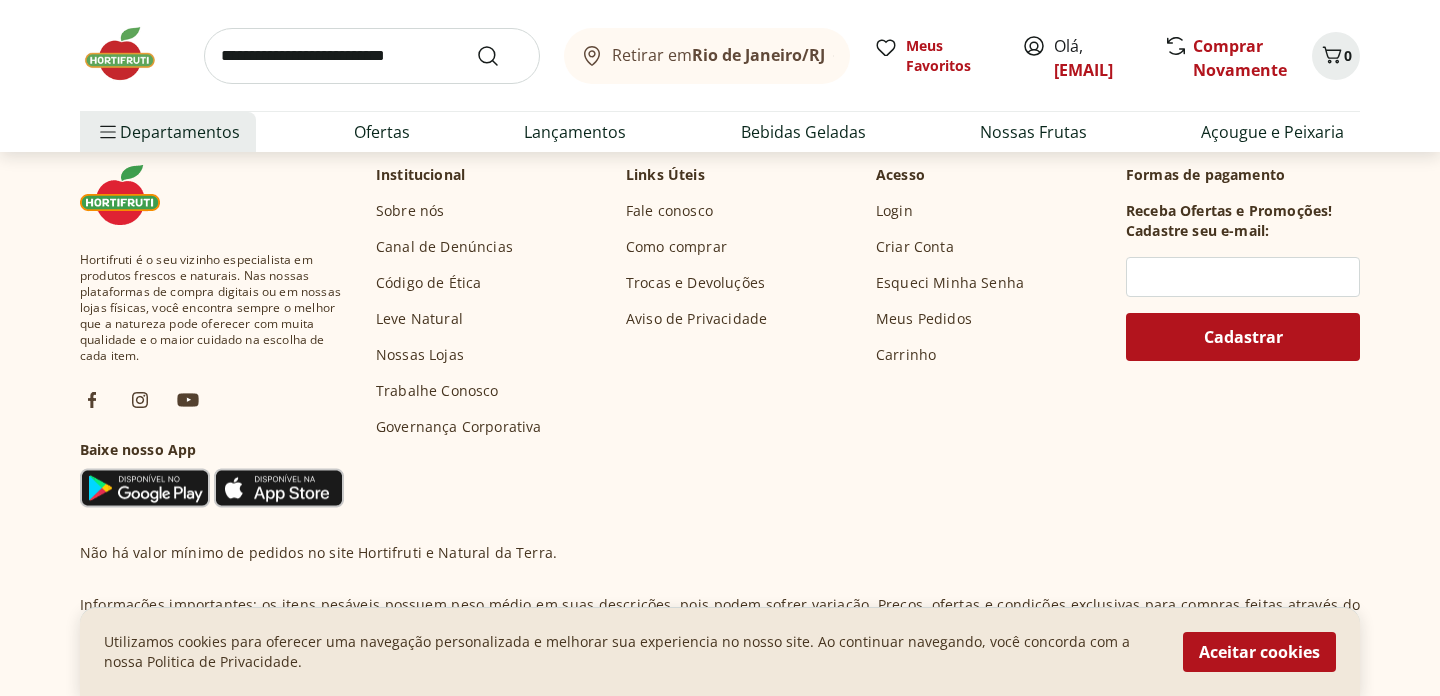 scroll, scrollTop: 792, scrollLeft: 0, axis: vertical 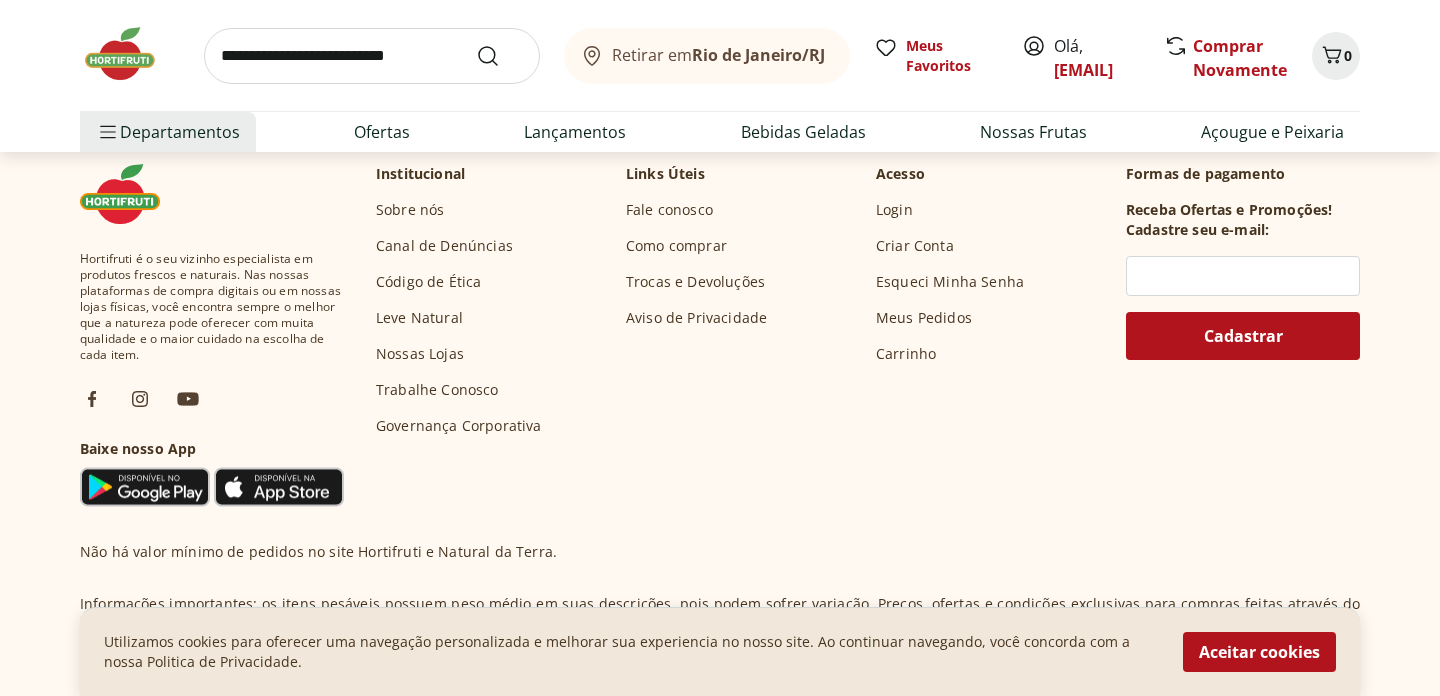 click on "Como comprar" at bounding box center [676, 246] 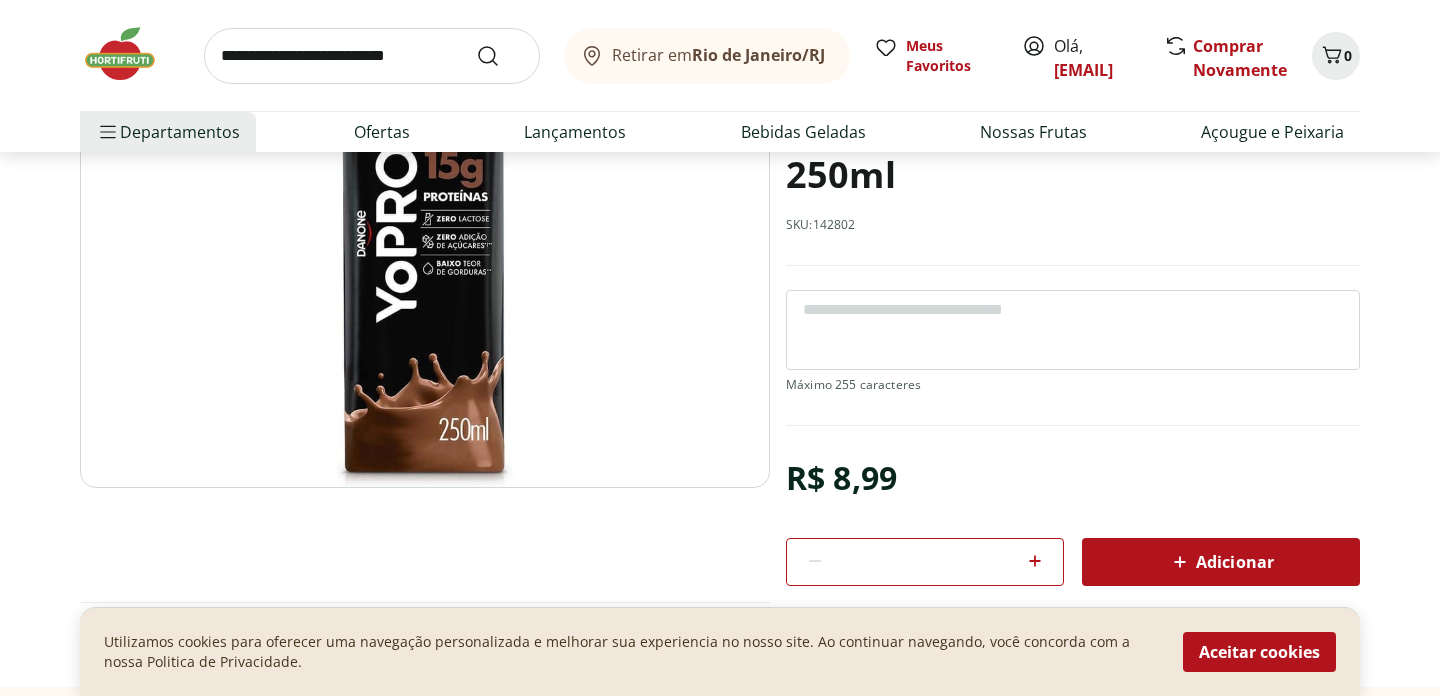 scroll, scrollTop: 251, scrollLeft: 0, axis: vertical 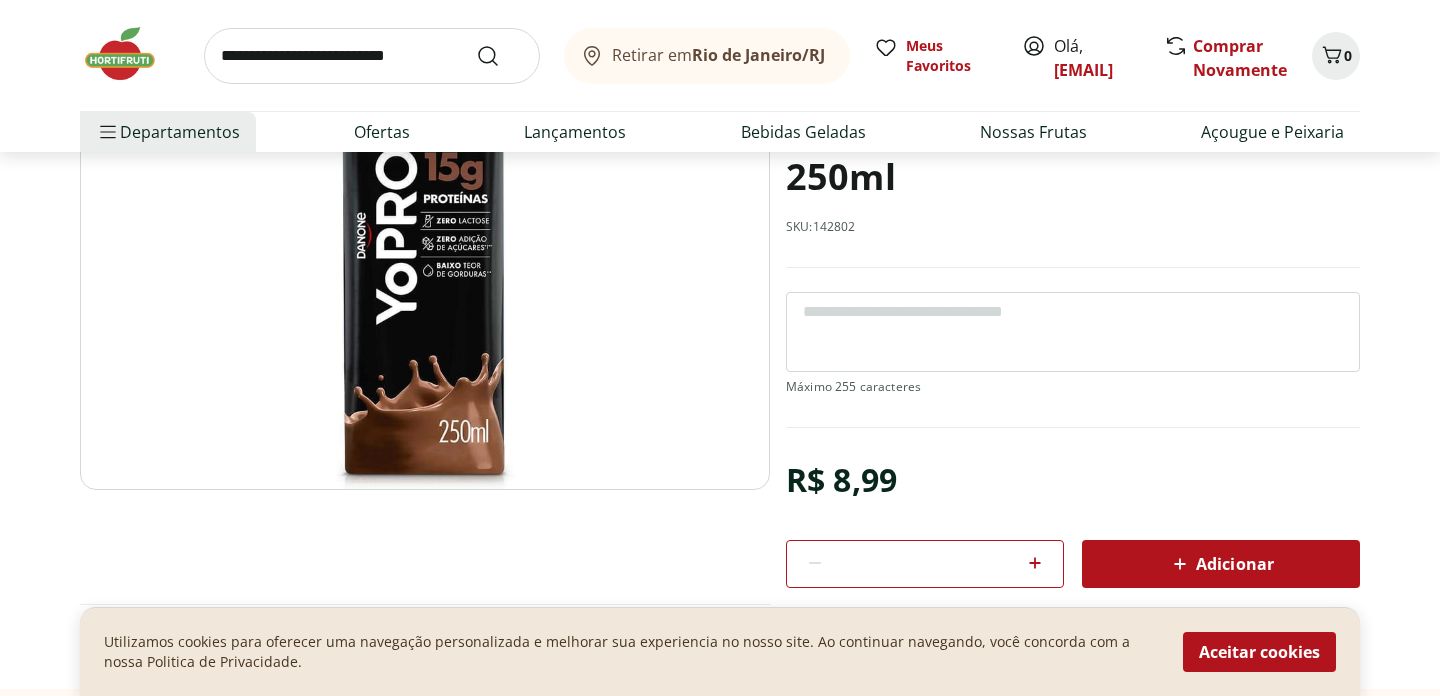 click on "Adicionar" at bounding box center (1221, 564) 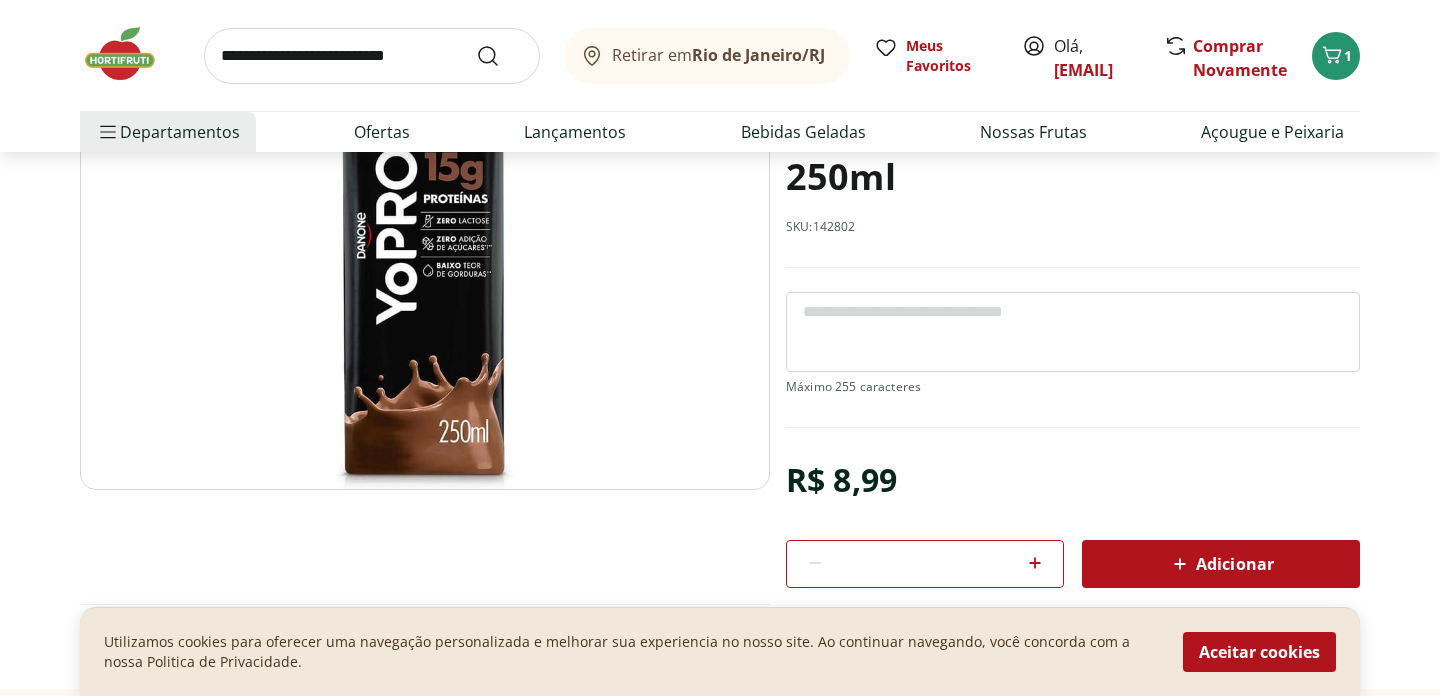 click on "Adicionar" at bounding box center (1221, 564) 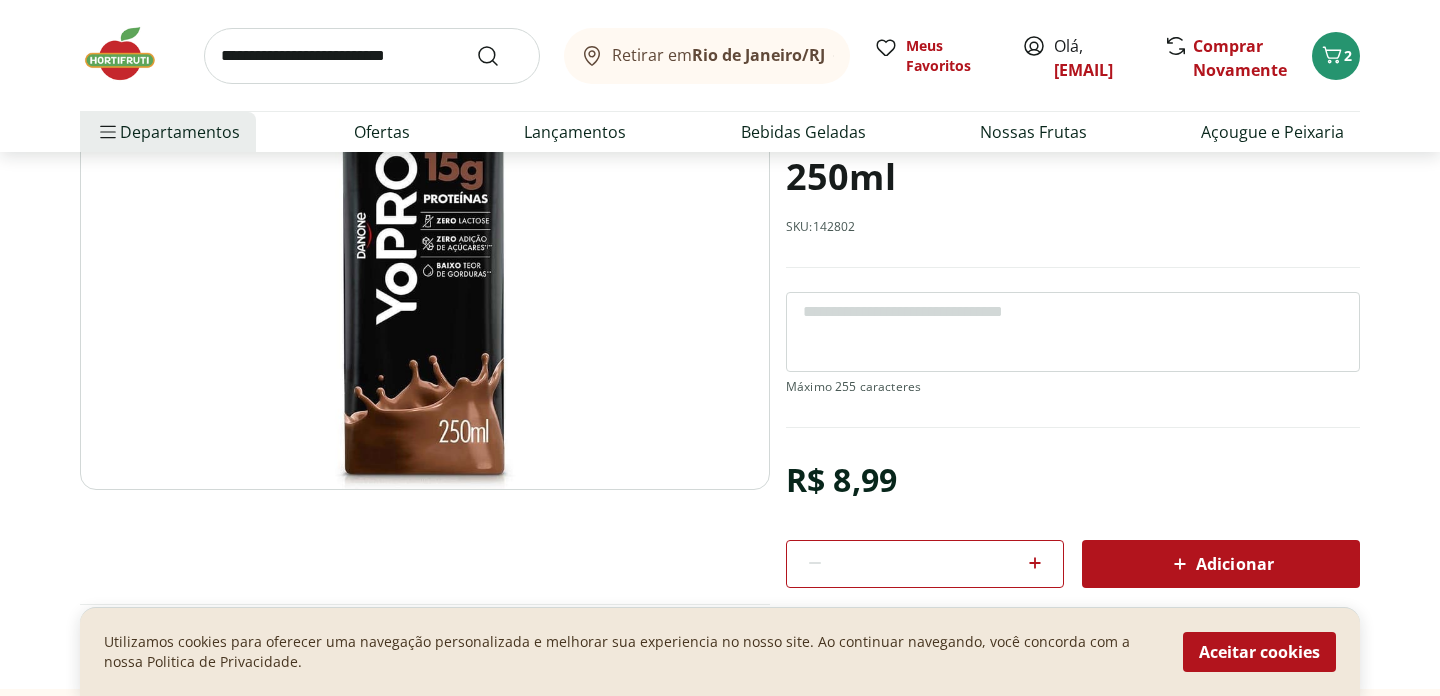 click on "Adicionar" at bounding box center [1221, 564] 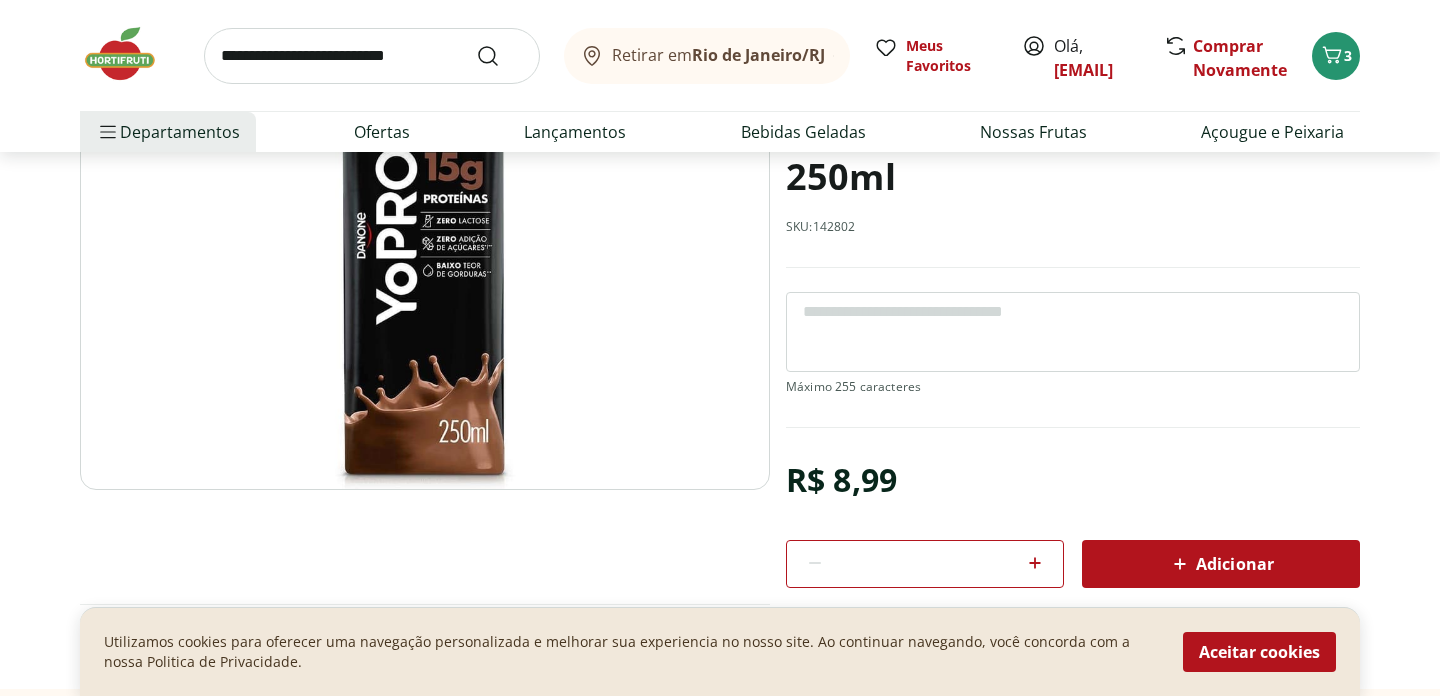 click on "Adicionar" at bounding box center [1221, 564] 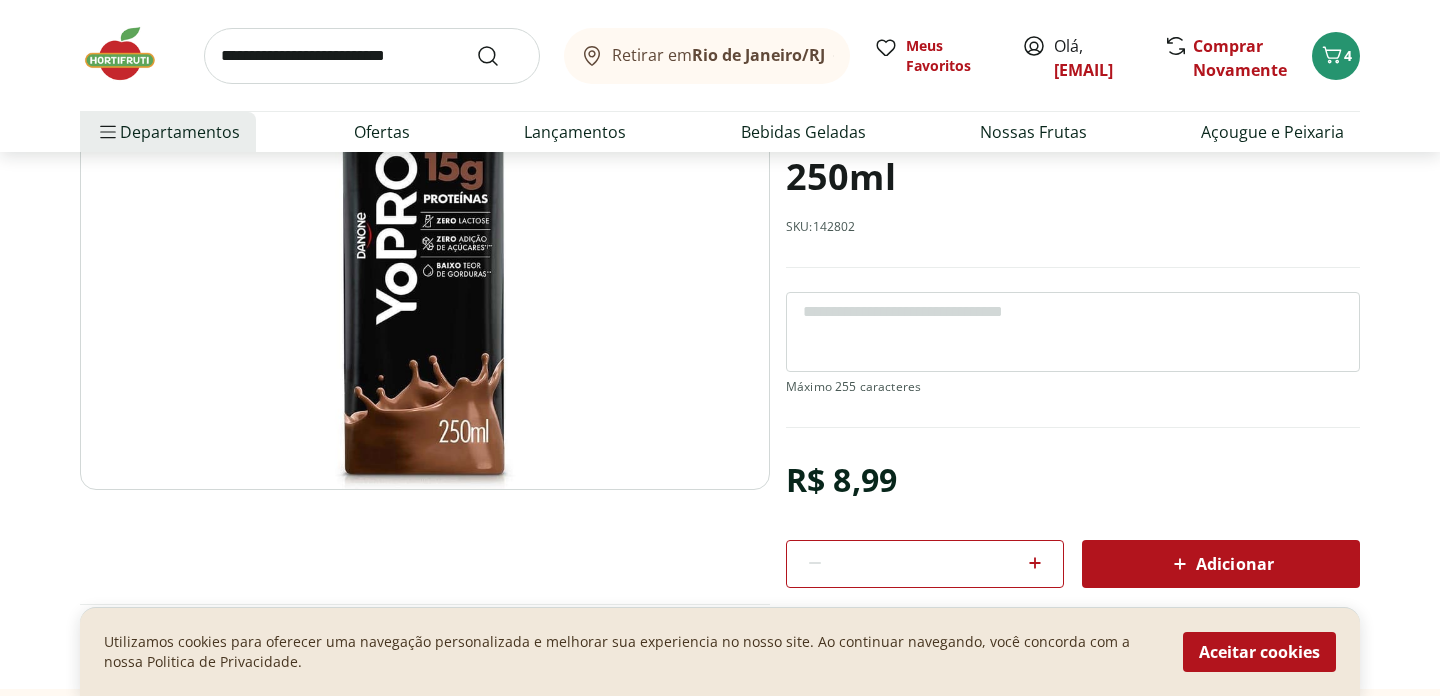 click on "Adicionar" at bounding box center (1221, 564) 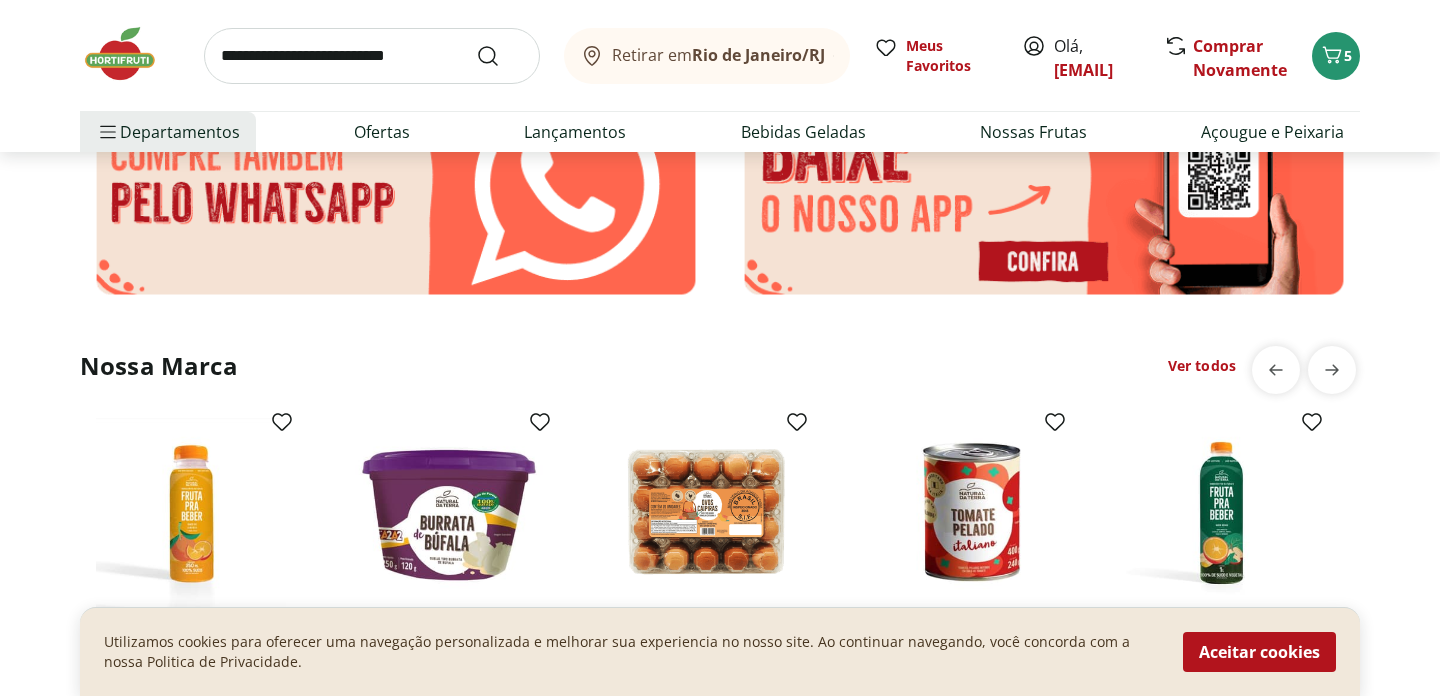 scroll, scrollTop: 6785, scrollLeft: 0, axis: vertical 